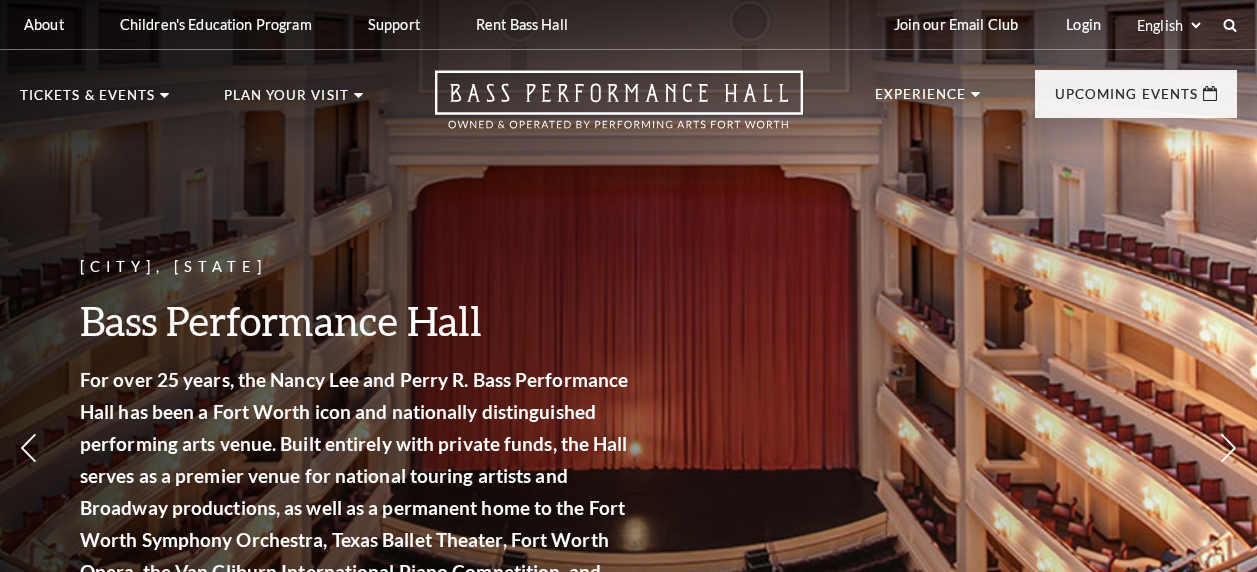 scroll, scrollTop: 0, scrollLeft: 0, axis: both 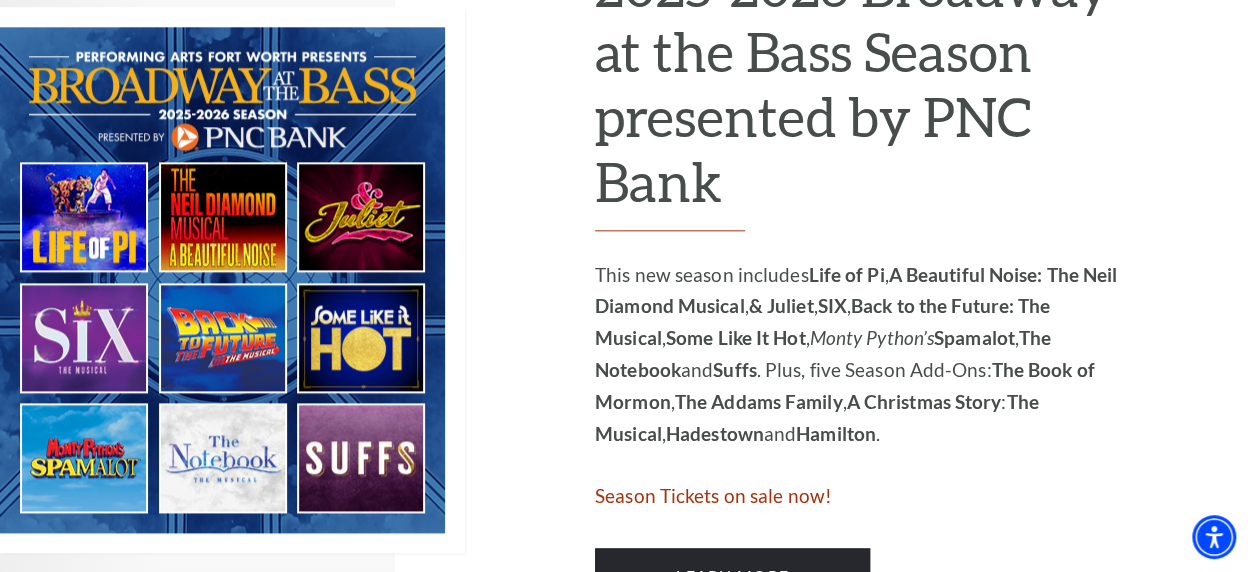 click at bounding box center [232, 280] 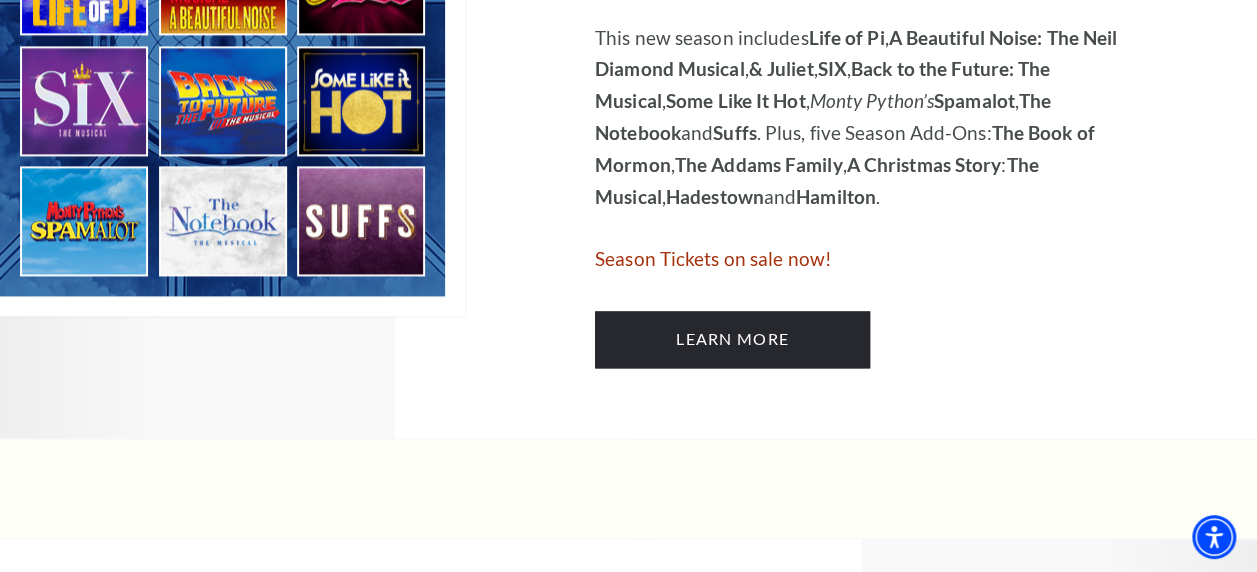 scroll, scrollTop: 1252, scrollLeft: 0, axis: vertical 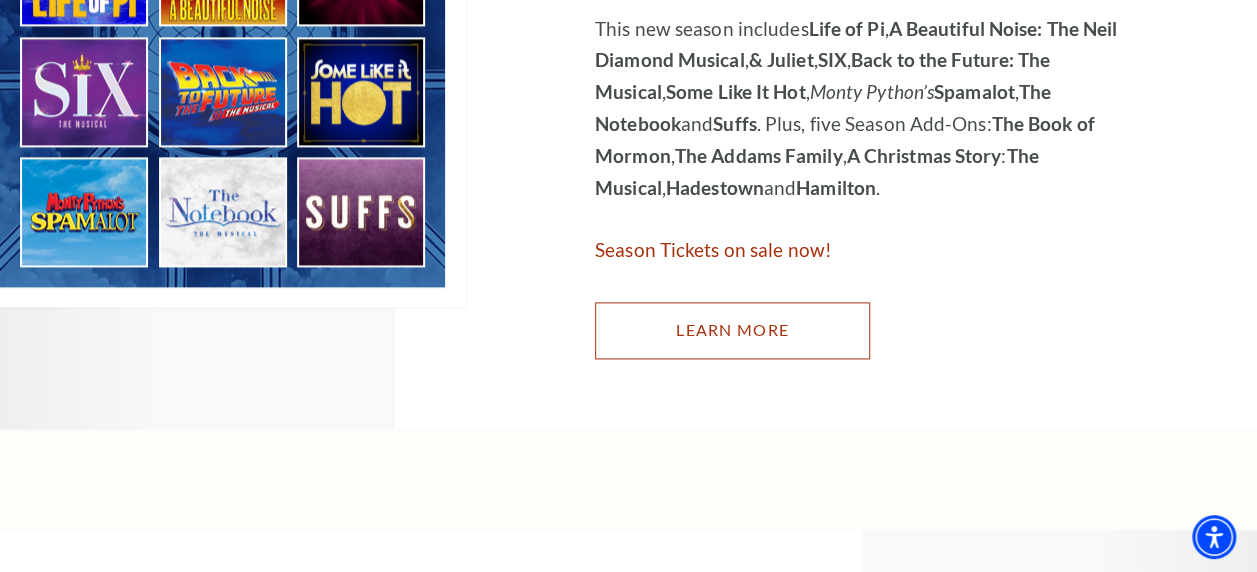 click on "Learn More" at bounding box center (732, 330) 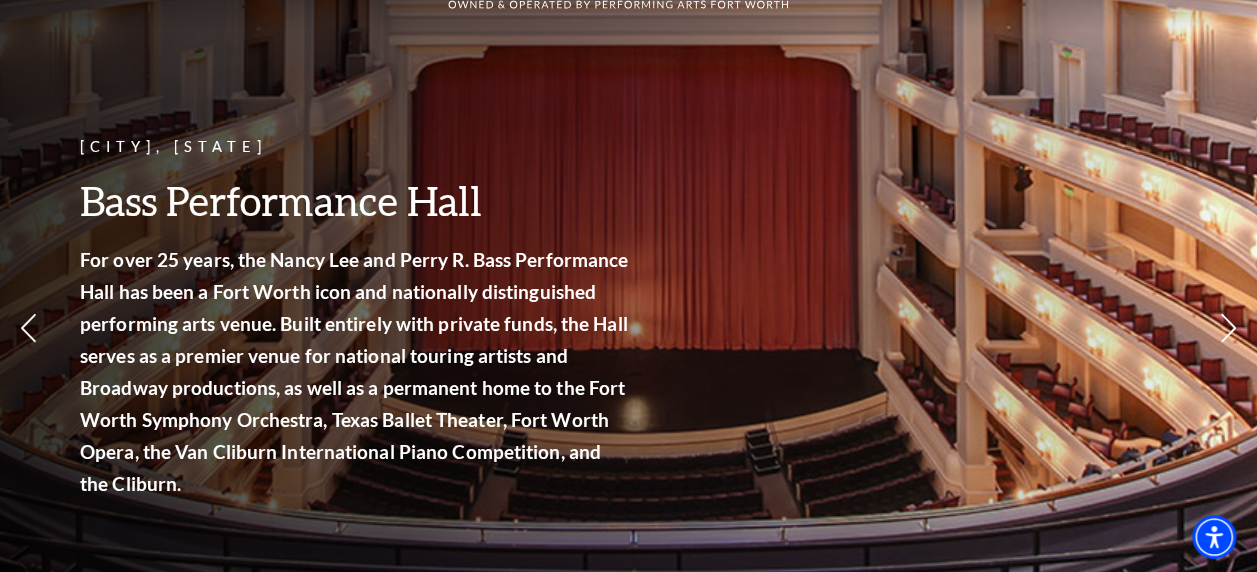 scroll, scrollTop: 0, scrollLeft: 0, axis: both 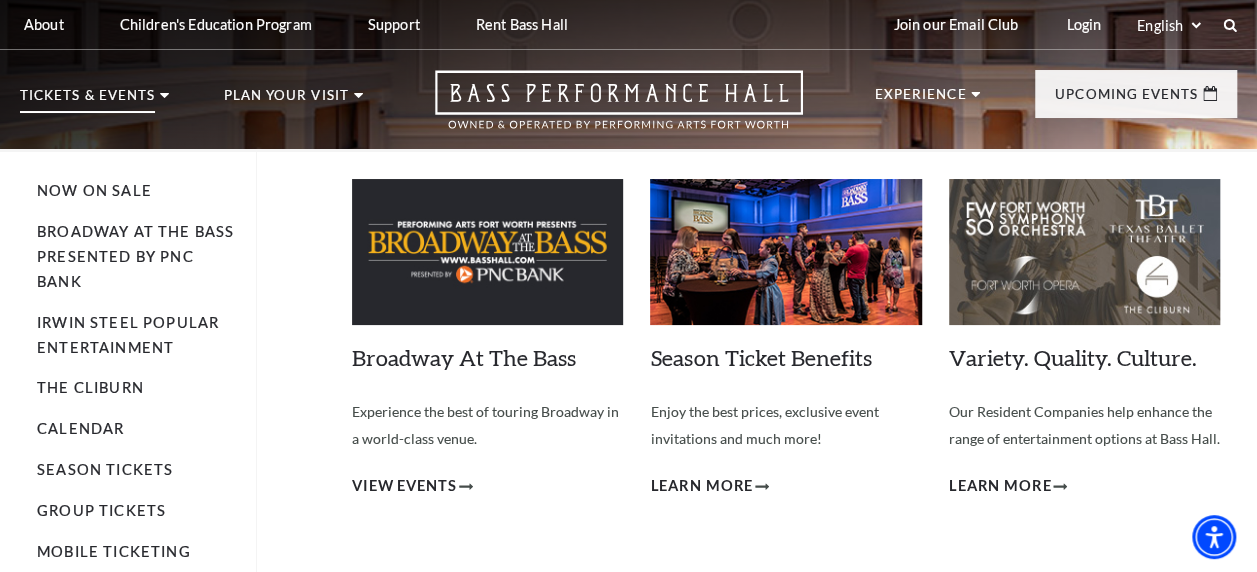 click 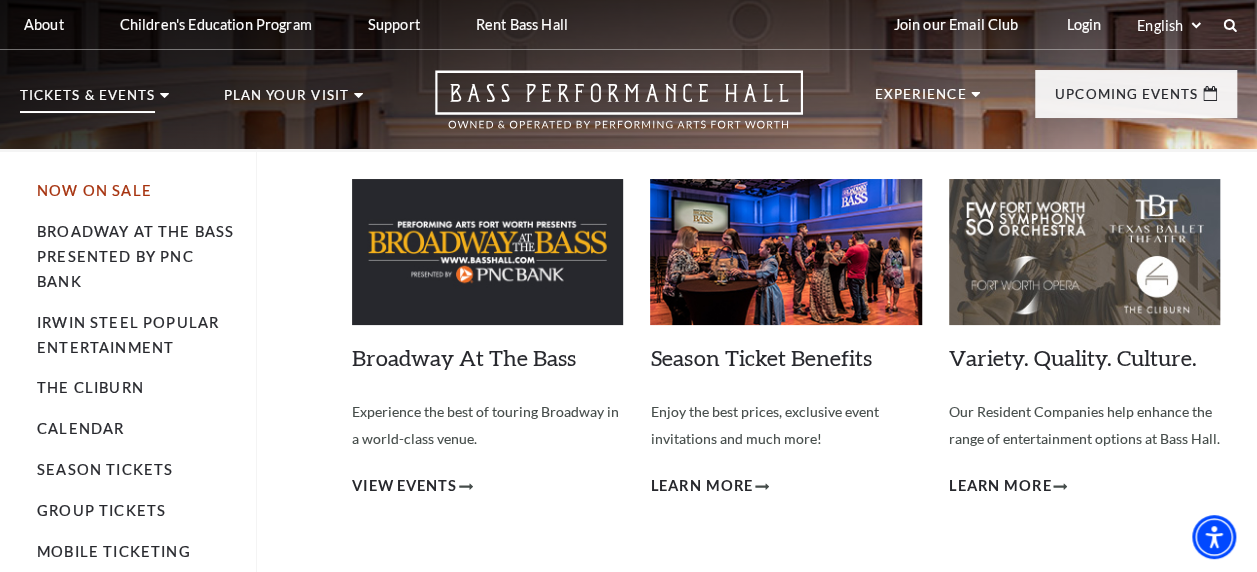 click on "Now On Sale" at bounding box center [94, 190] 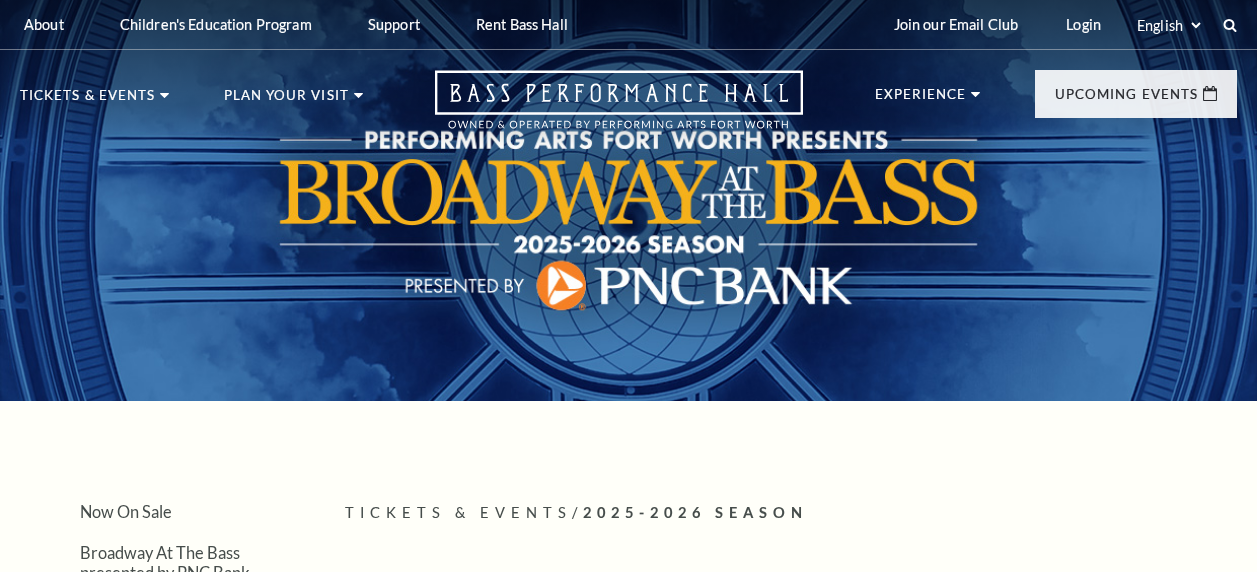 scroll, scrollTop: 0, scrollLeft: 0, axis: both 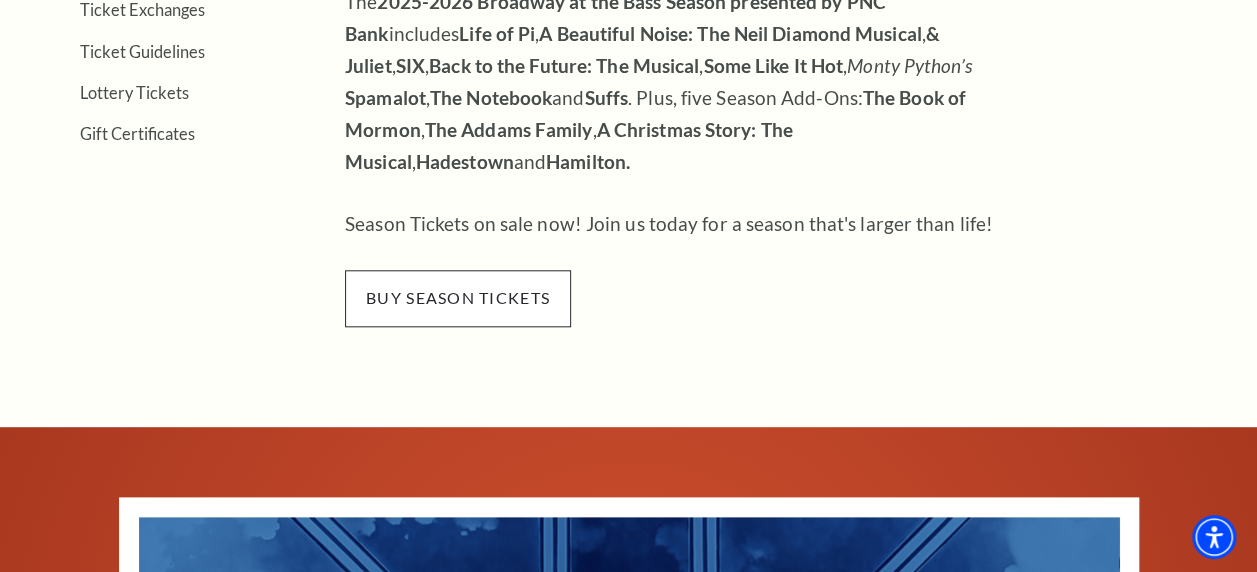 click on "buy season tickets" at bounding box center [458, 298] 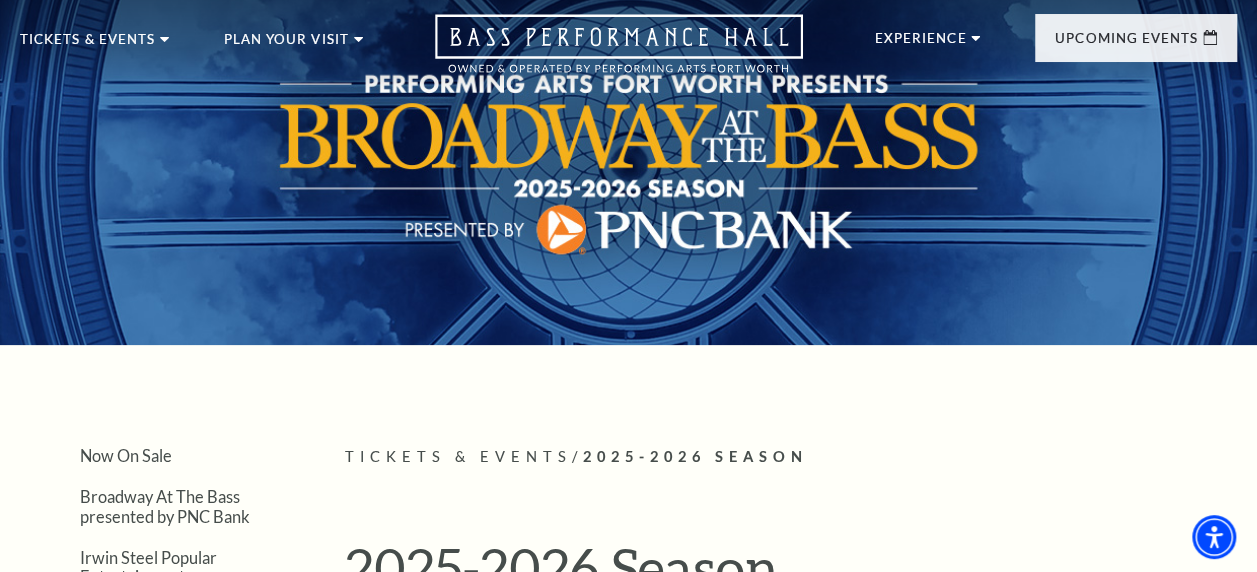 scroll, scrollTop: 0, scrollLeft: 0, axis: both 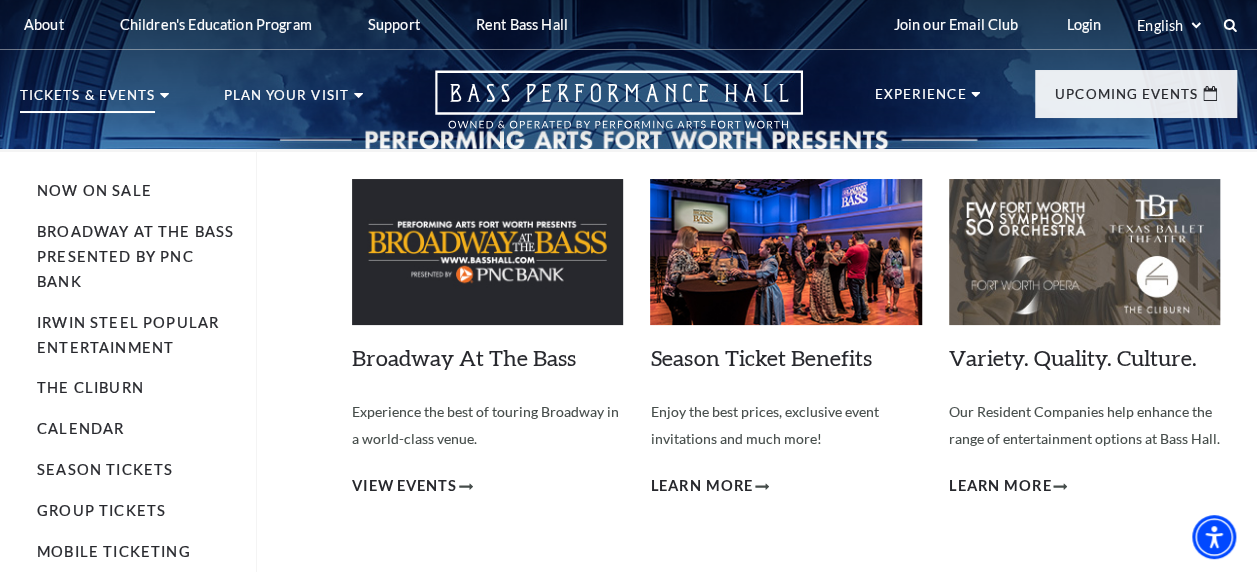 click on "Tickets & Events" at bounding box center (87, 101) 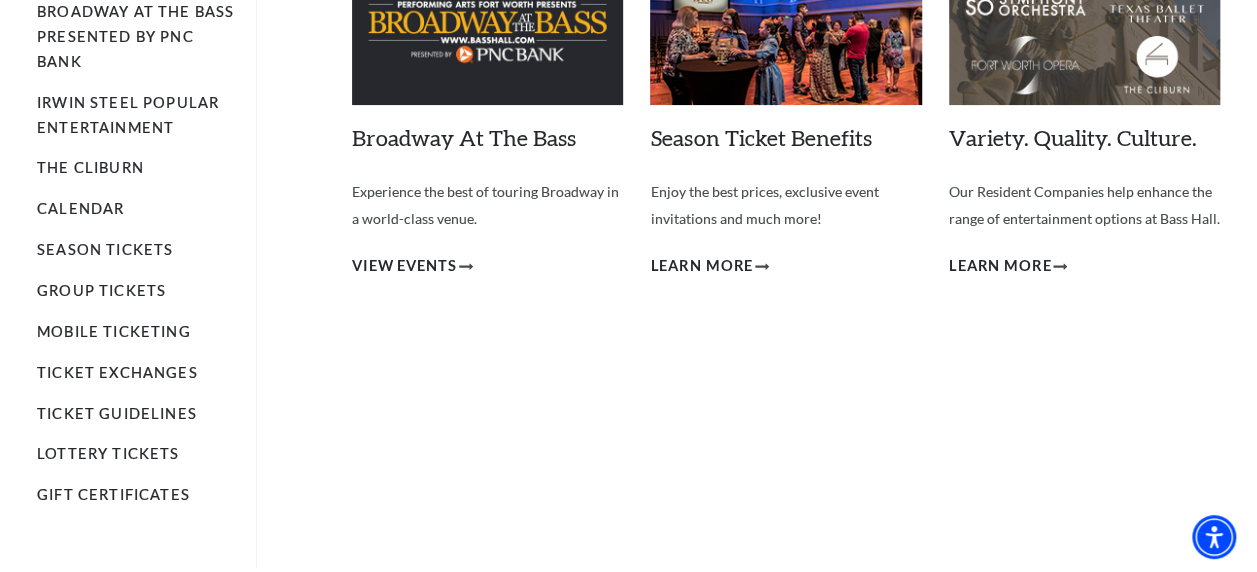 scroll, scrollTop: 239, scrollLeft: 0, axis: vertical 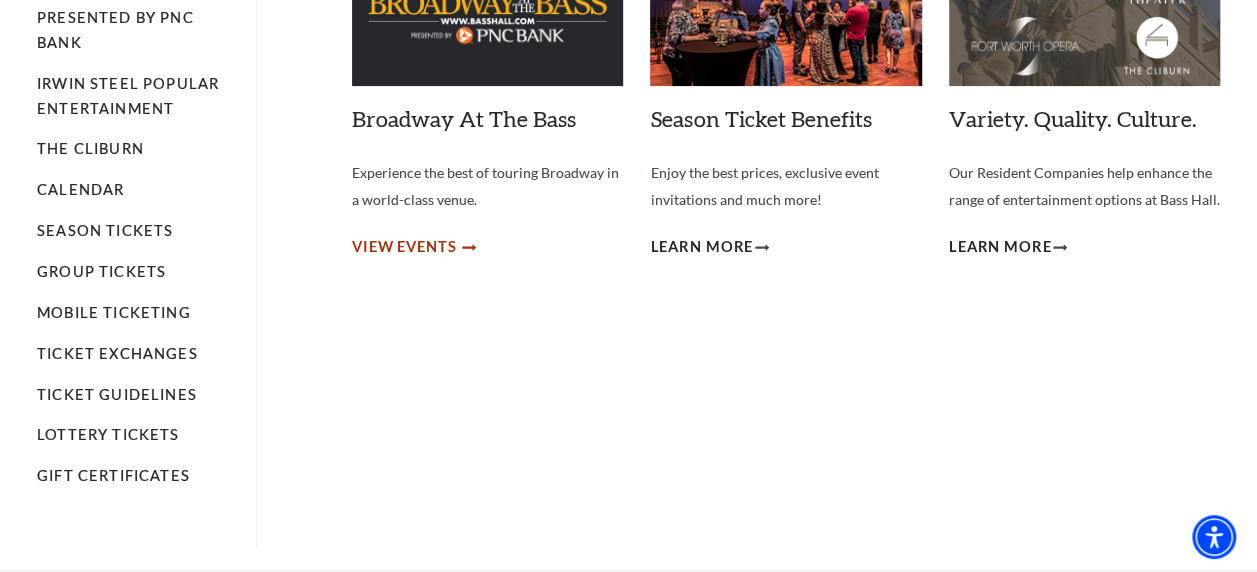 click on "View Events" at bounding box center [404, 247] 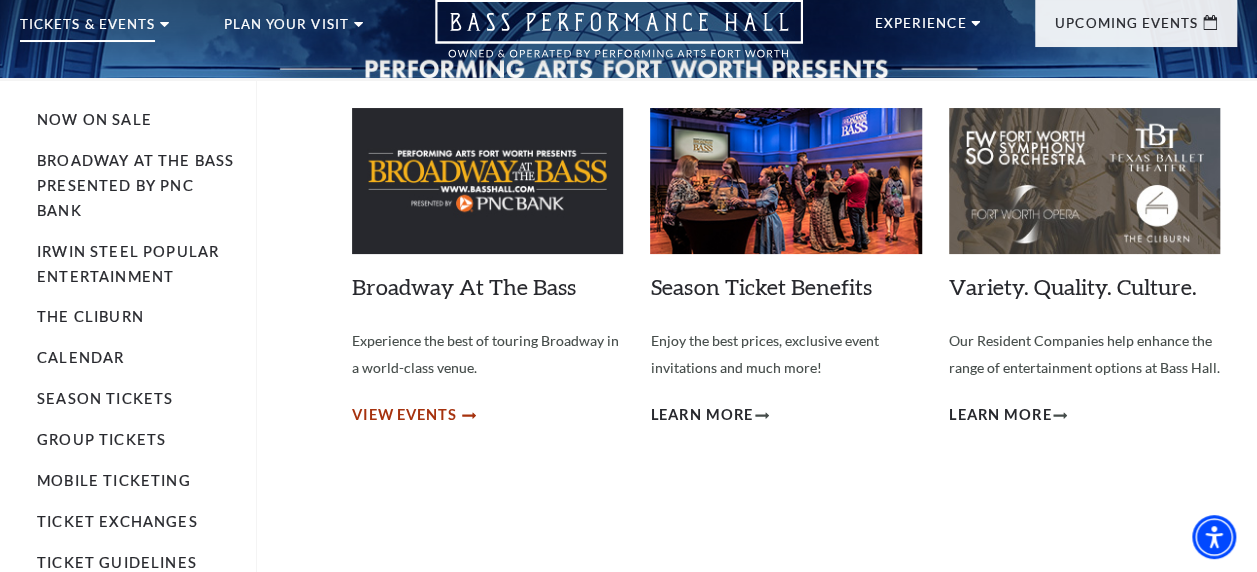 scroll, scrollTop: 0, scrollLeft: 0, axis: both 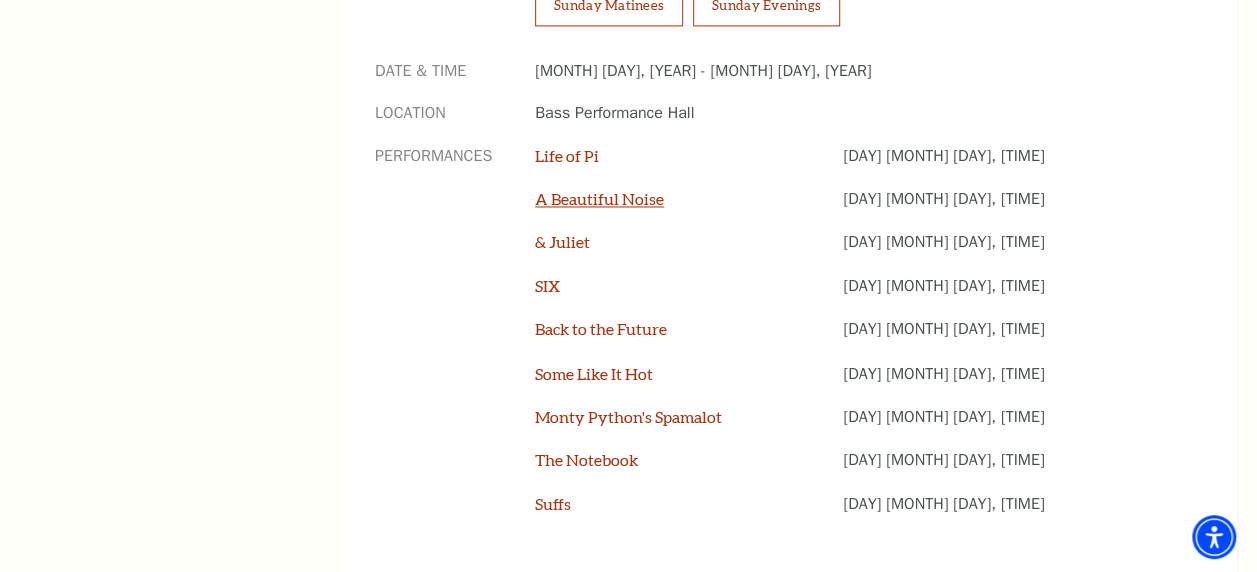 click on "A Beautiful Noise" at bounding box center (599, 198) 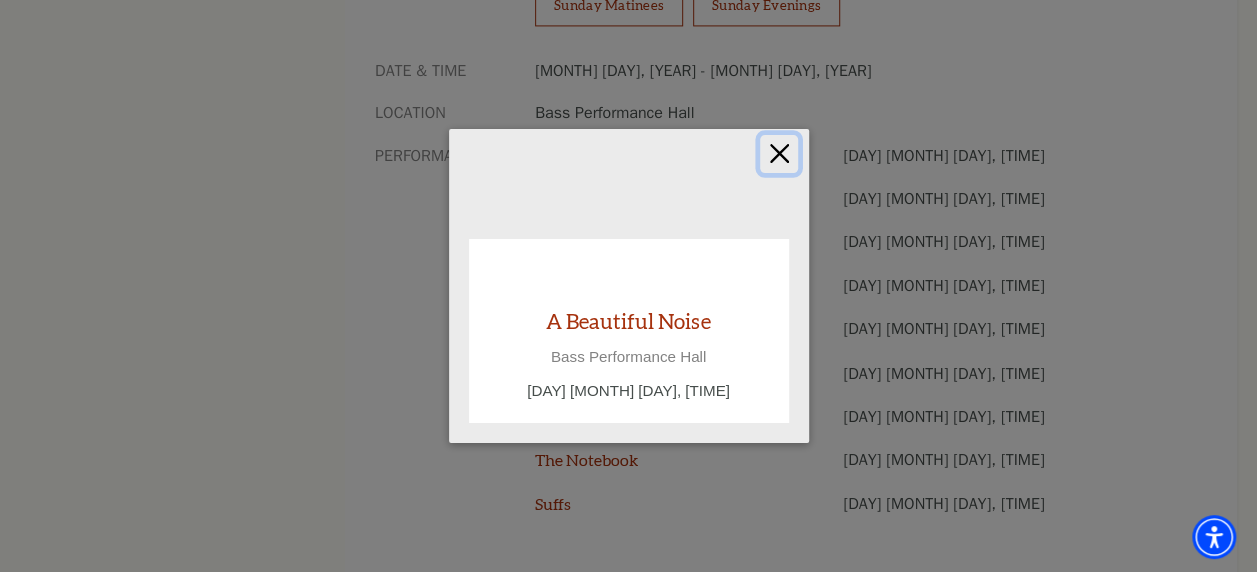 click at bounding box center [779, 154] 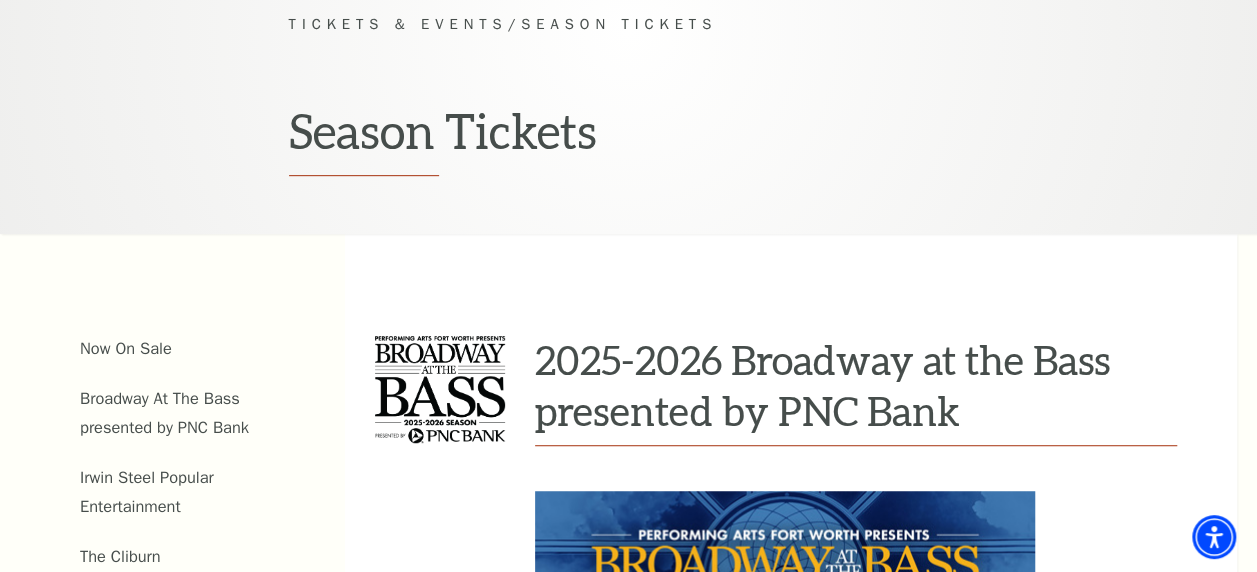 scroll, scrollTop: 438, scrollLeft: 0, axis: vertical 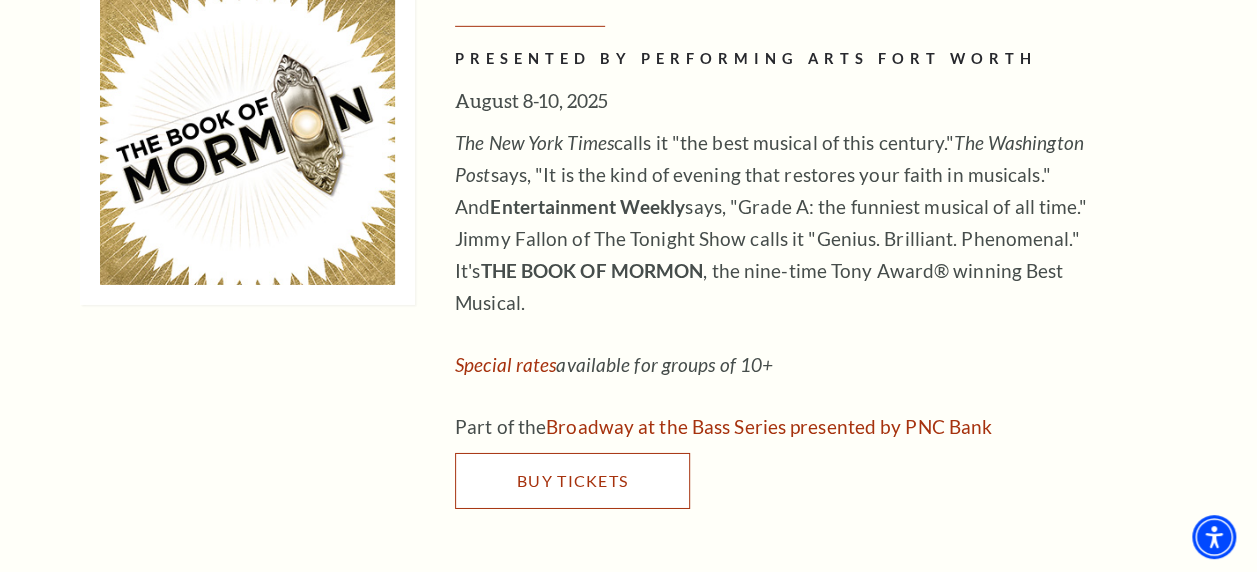 click on "Buy Tickets" at bounding box center [572, 480] 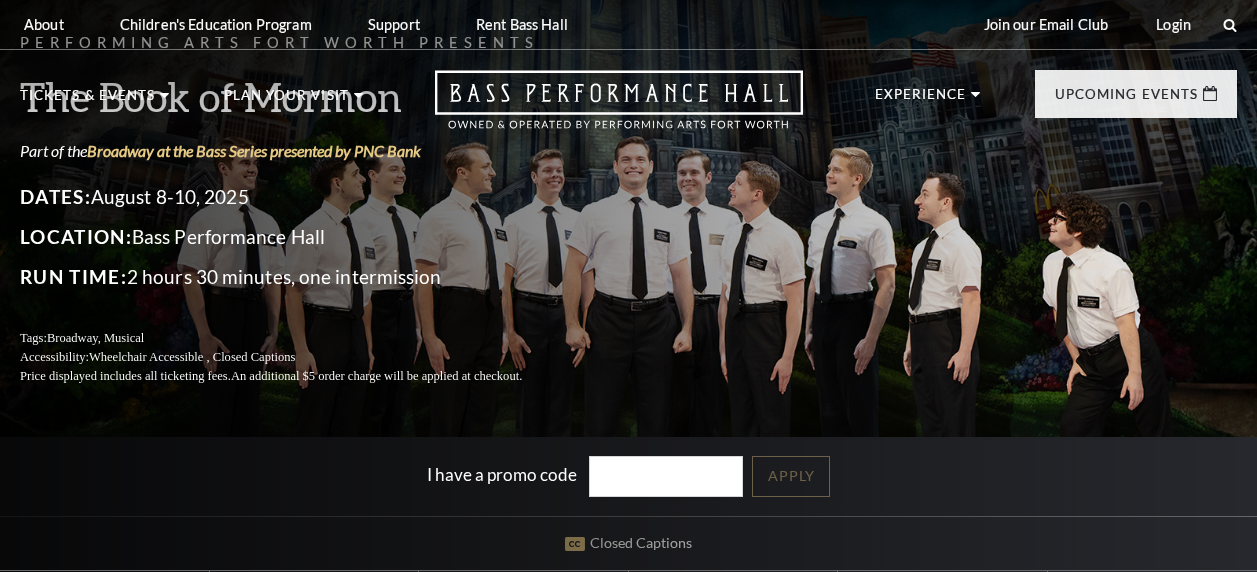 scroll, scrollTop: 0, scrollLeft: 0, axis: both 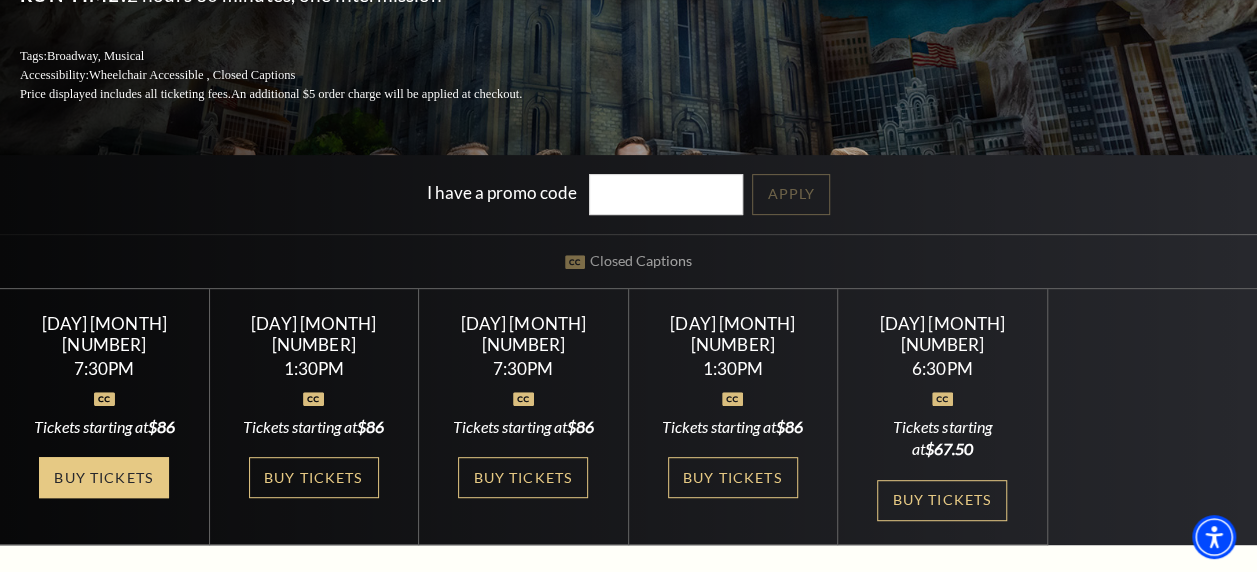 click on "Buy Tickets" at bounding box center [104, 477] 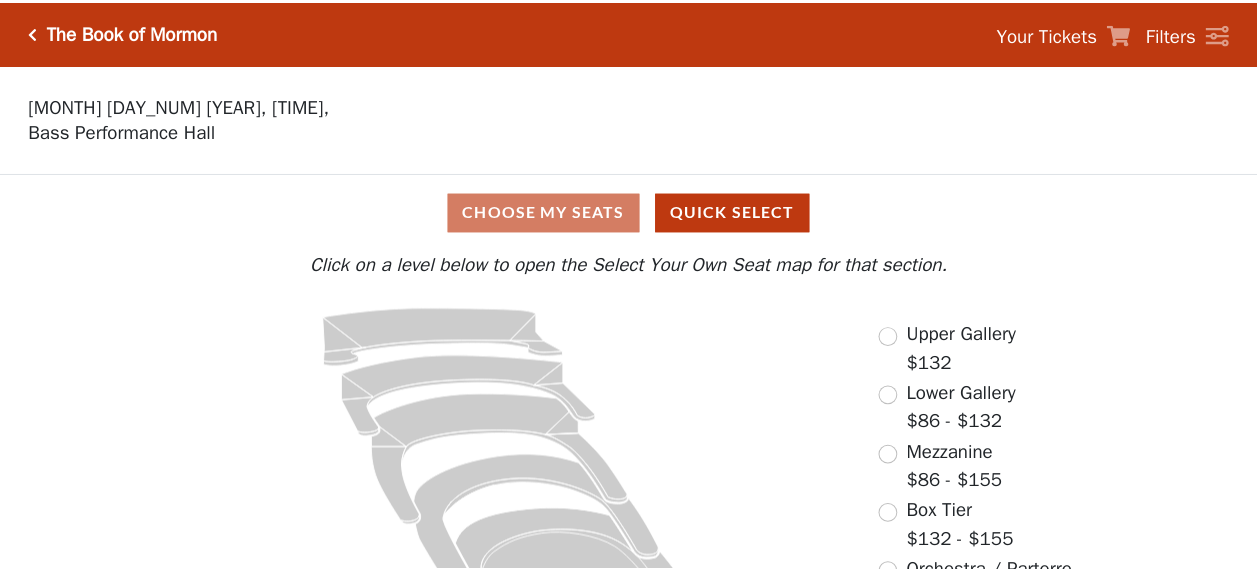 scroll, scrollTop: 0, scrollLeft: 0, axis: both 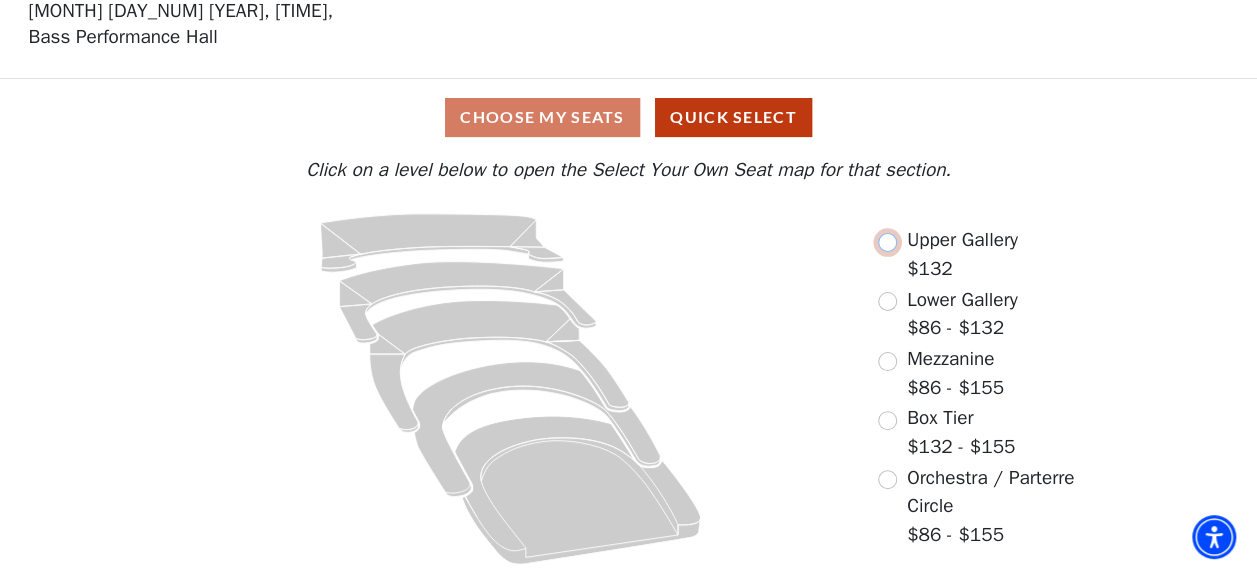 click at bounding box center (887, 242) 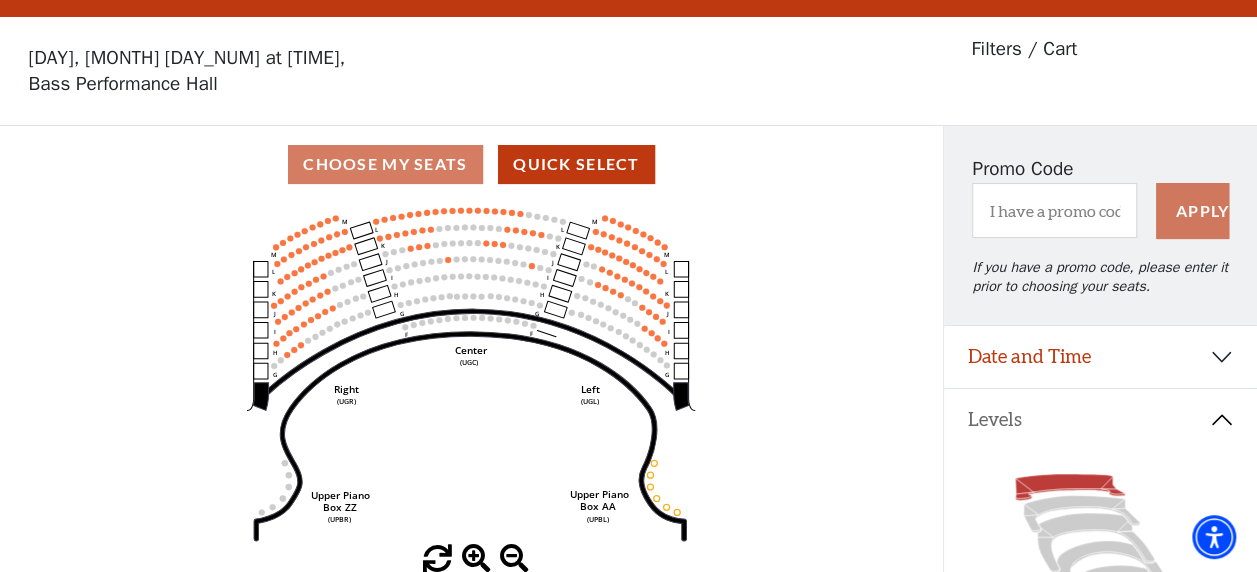 scroll, scrollTop: 92, scrollLeft: 0, axis: vertical 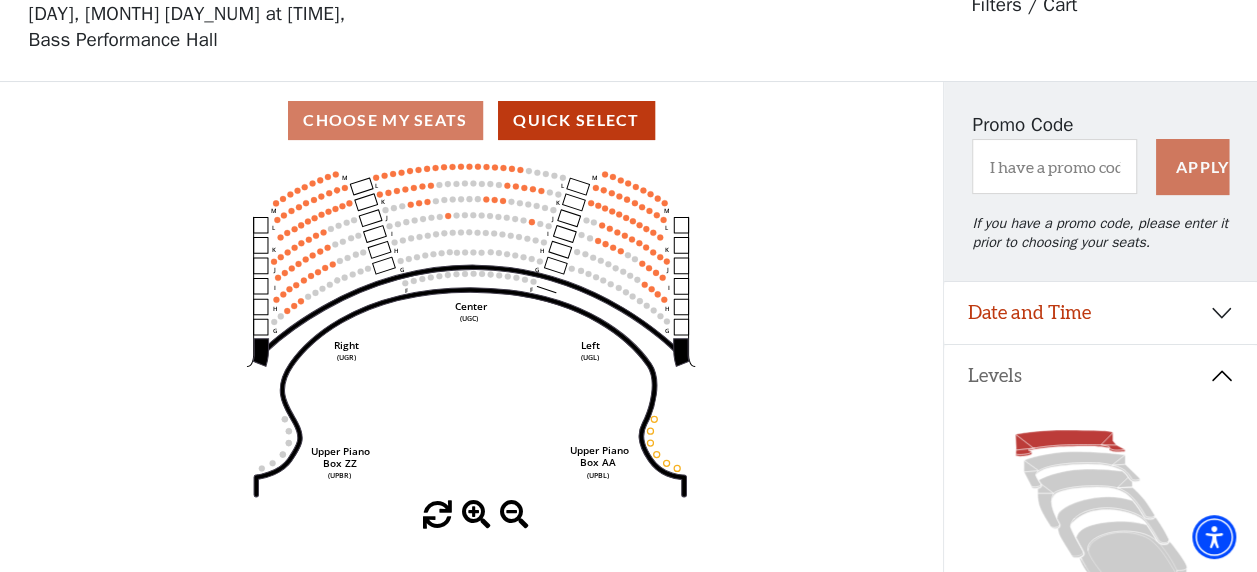 click 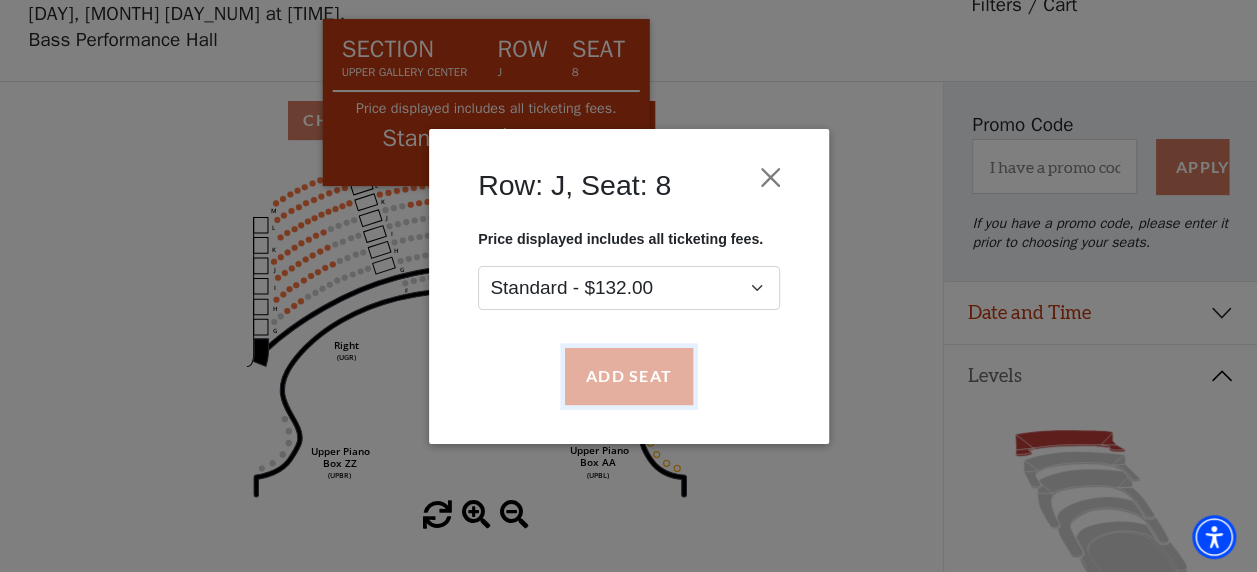 click on "Add Seat" at bounding box center (628, 376) 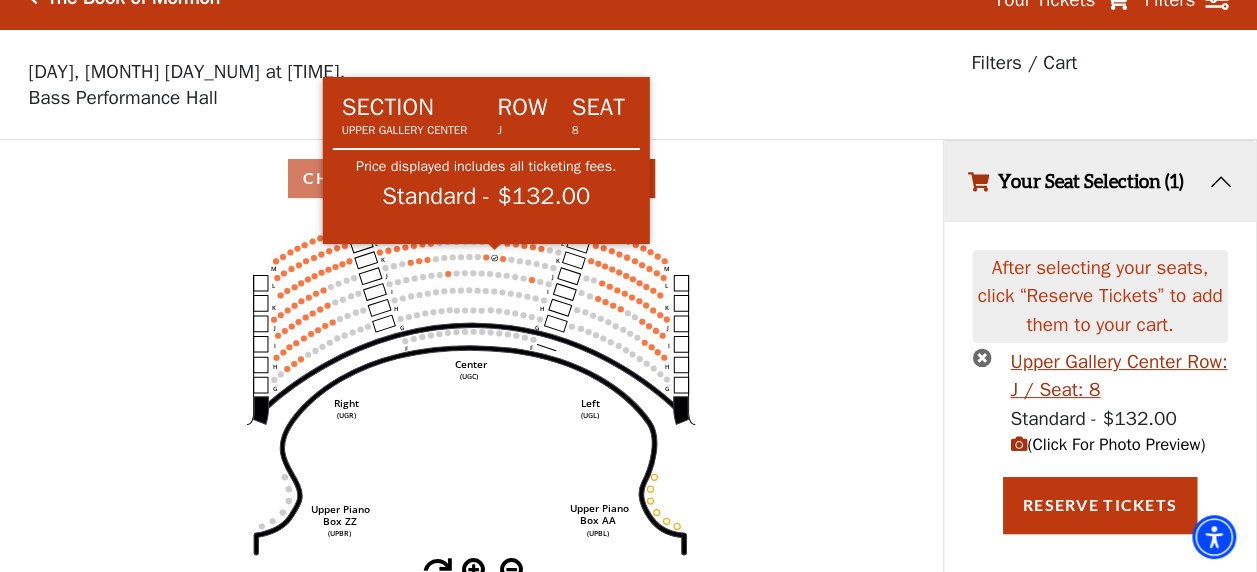 scroll, scrollTop: 0, scrollLeft: 0, axis: both 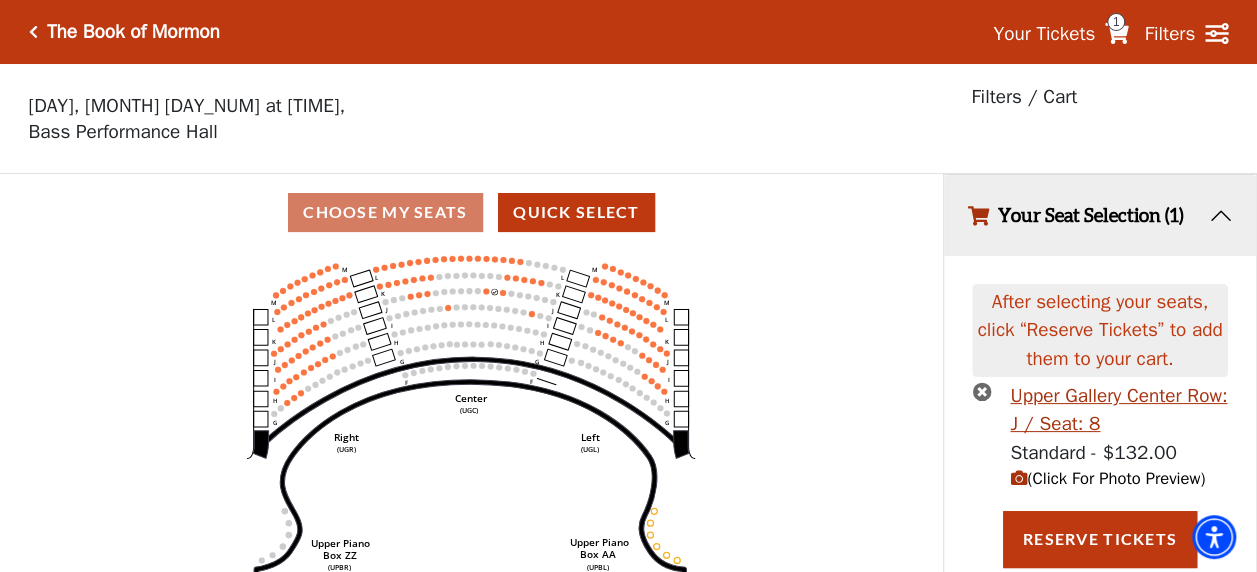 click 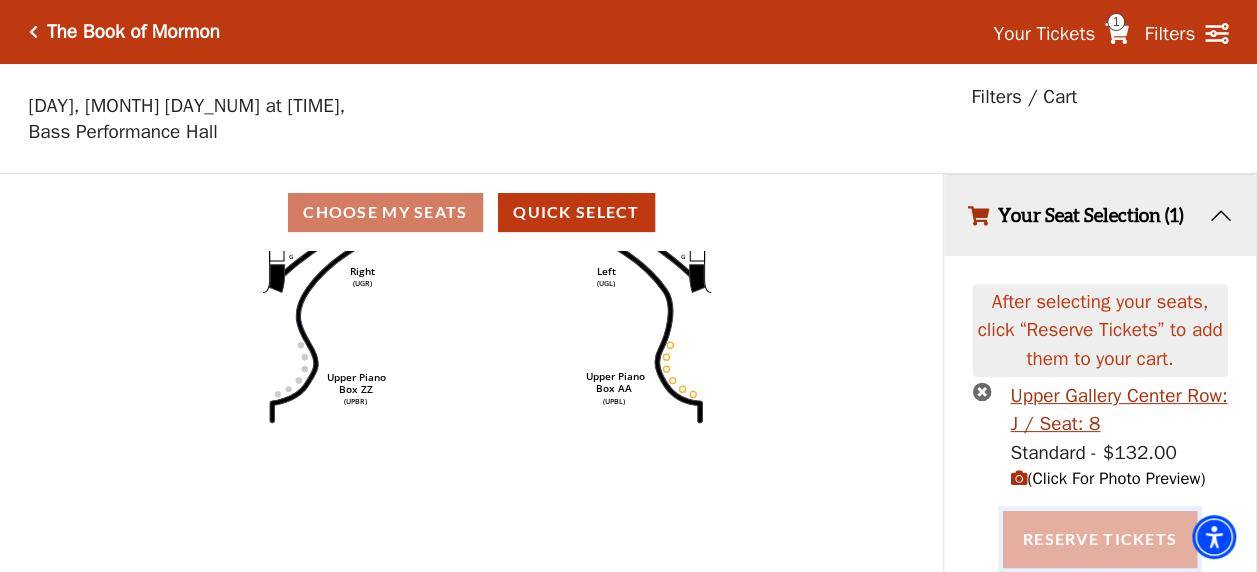 click on "Reserve Tickets" at bounding box center [1100, 539] 